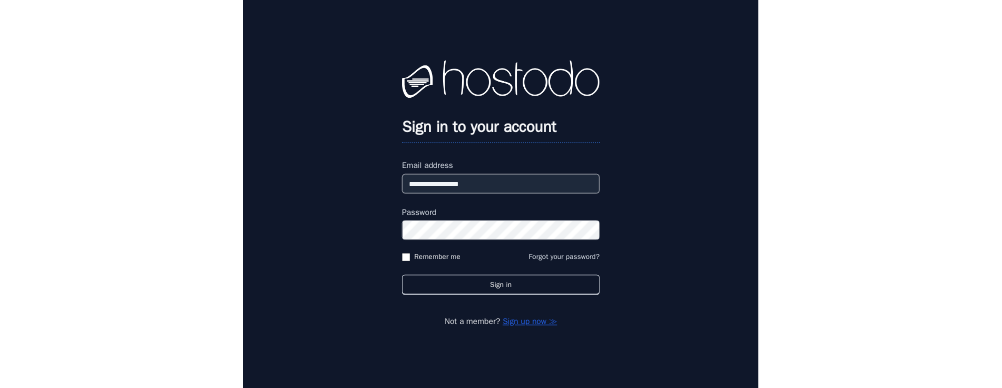 scroll, scrollTop: 0, scrollLeft: 0, axis: both 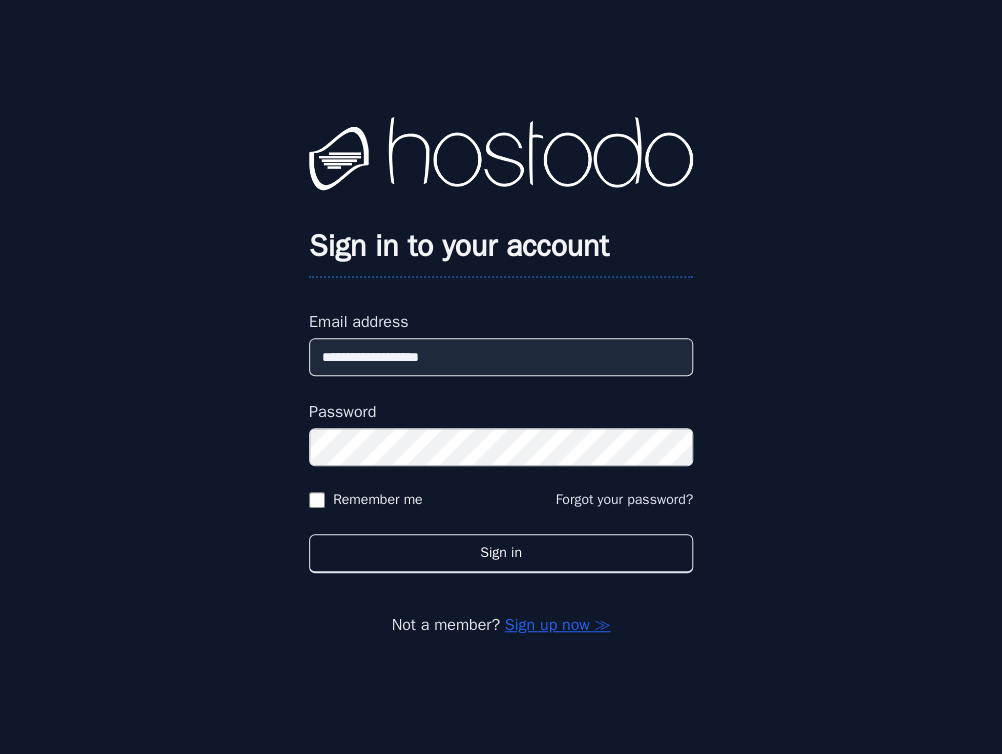 type 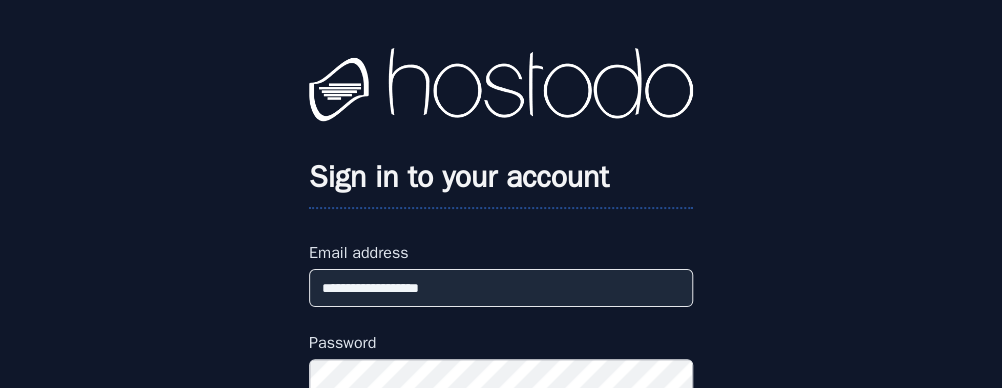 scroll, scrollTop: 225, scrollLeft: 0, axis: vertical 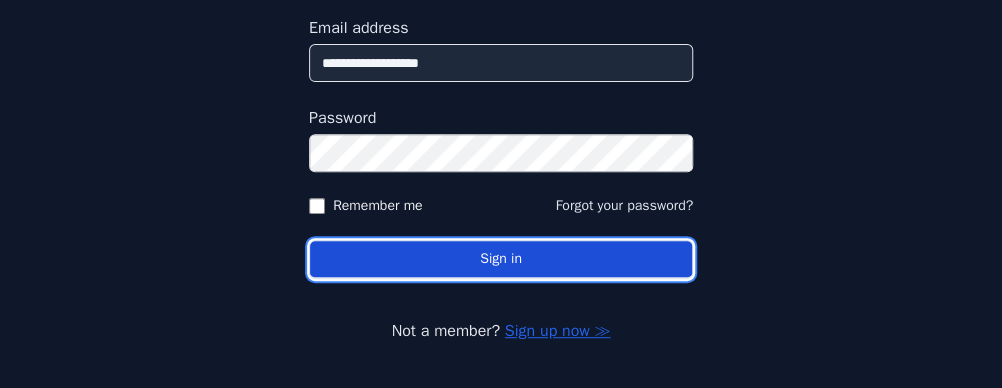 click on "Sign in" at bounding box center (501, 259) 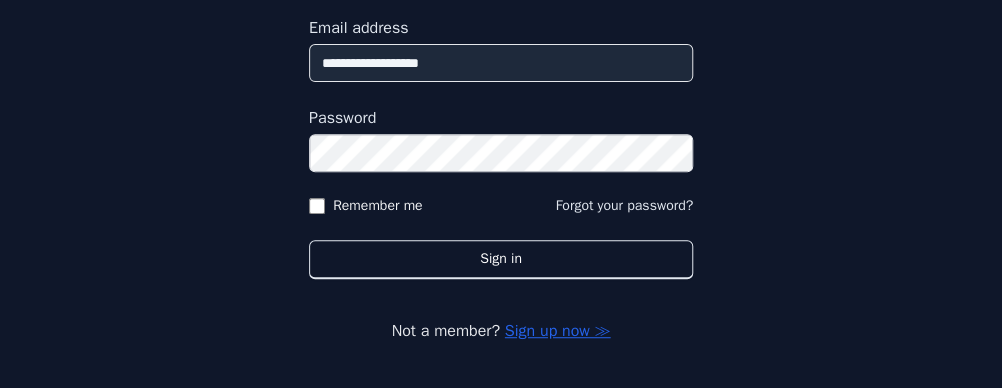 click on "**********" at bounding box center [501, 83] 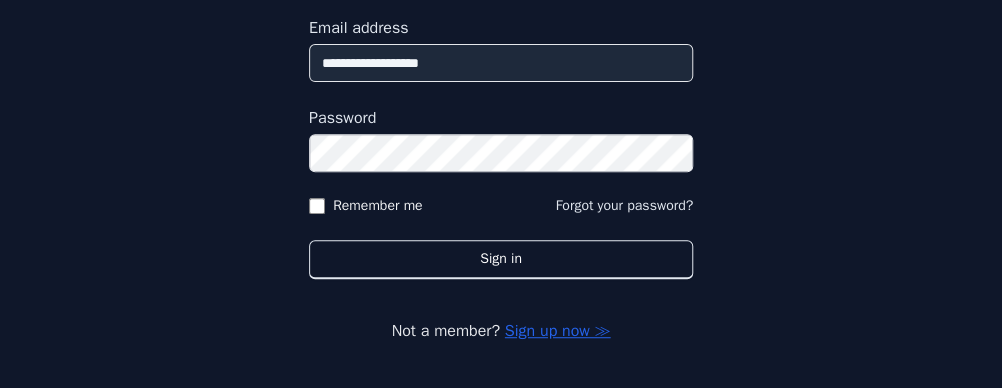 click on "**********" at bounding box center [501, 83] 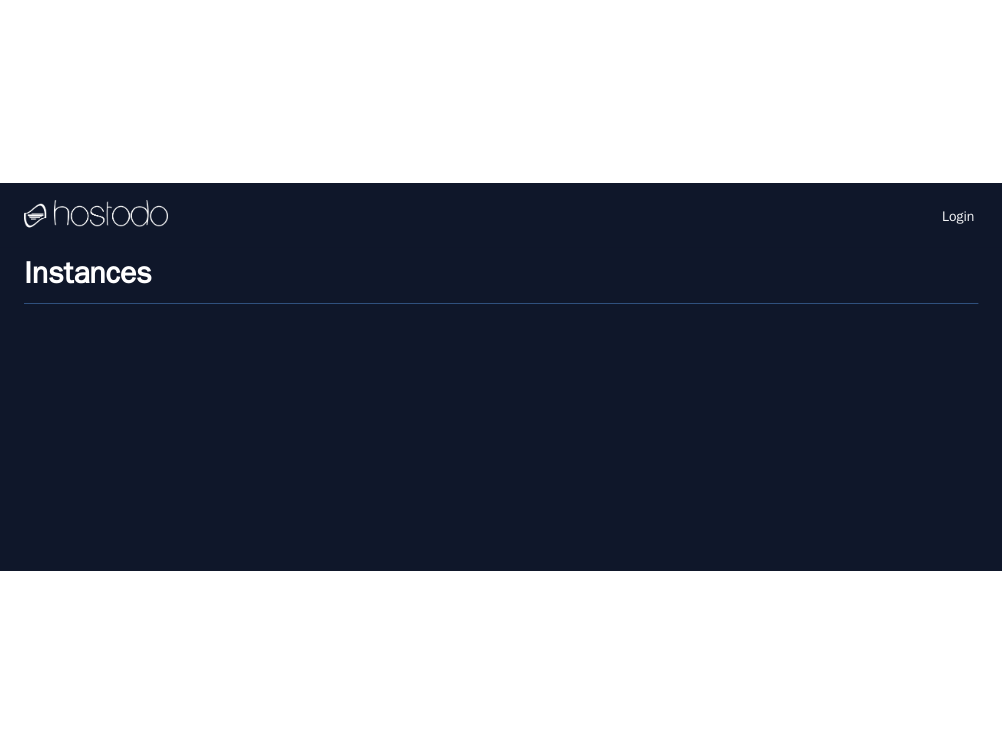 scroll, scrollTop: 0, scrollLeft: 0, axis: both 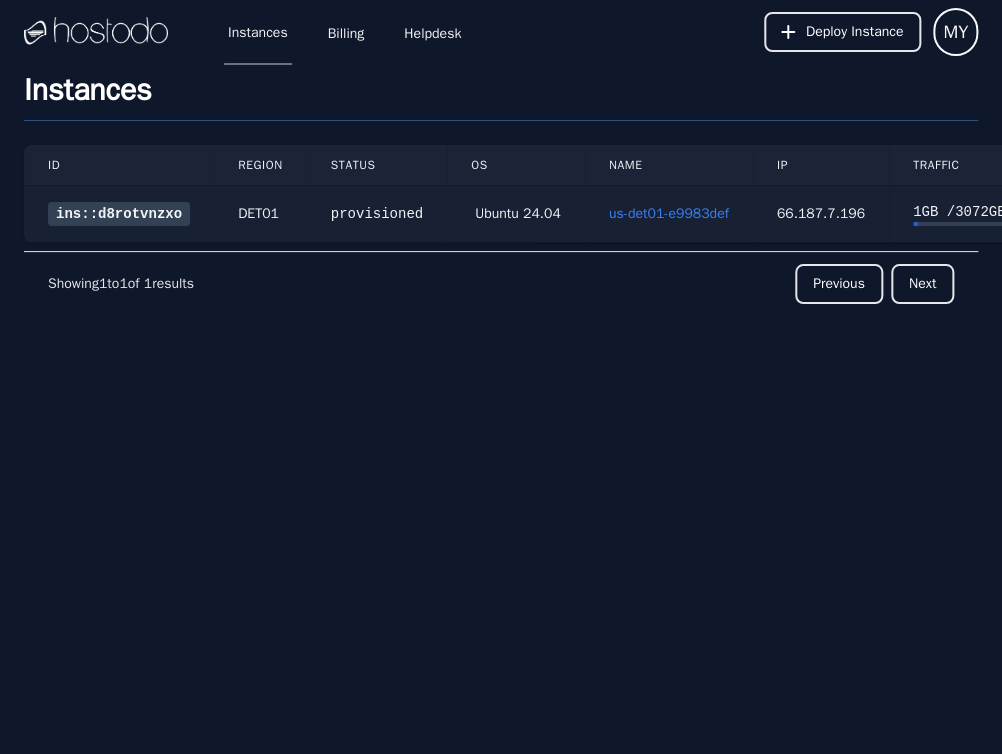 click on "ins::d8rotvnzxo" at bounding box center [119, 214] 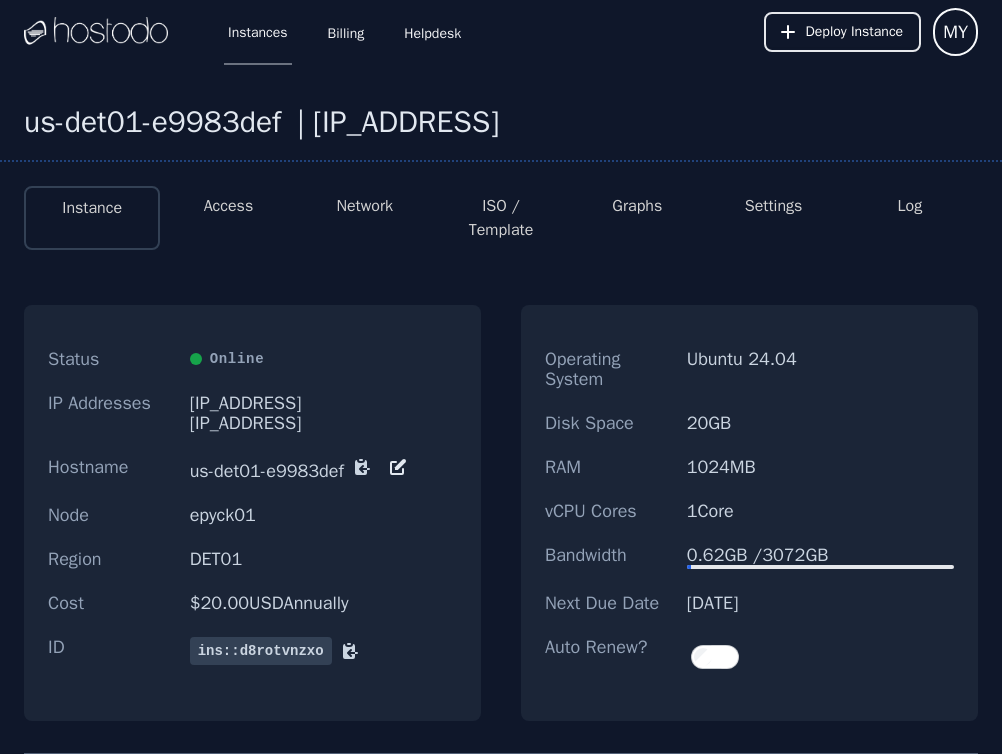 scroll, scrollTop: 0, scrollLeft: 0, axis: both 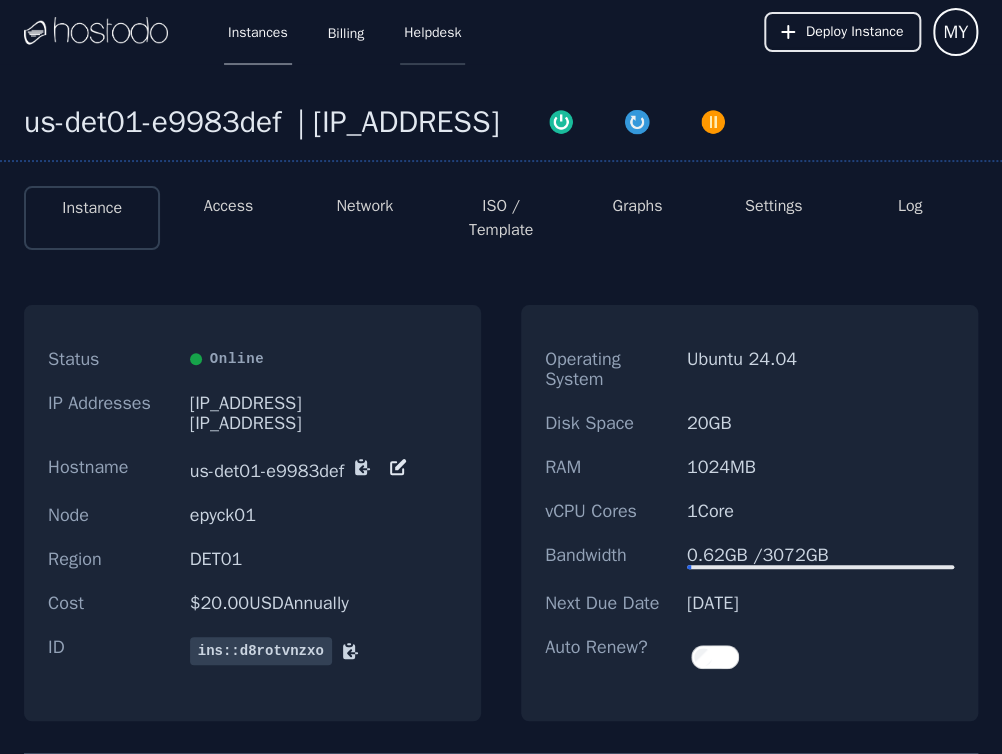 click on "Helpdesk" at bounding box center (432, 32) 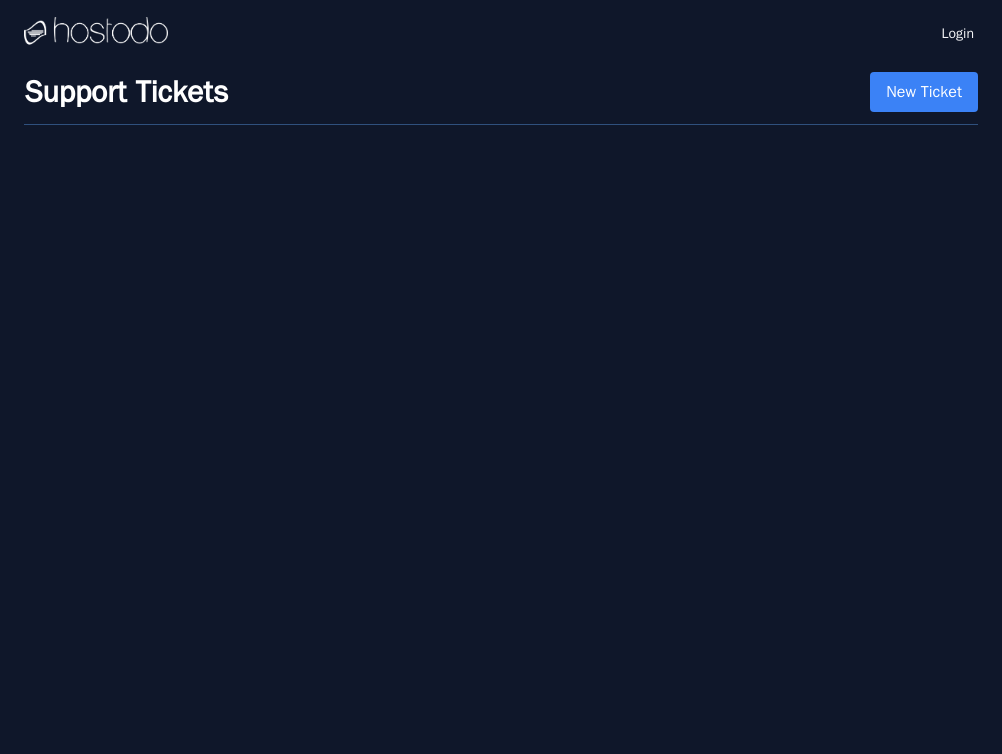 scroll, scrollTop: 0, scrollLeft: 0, axis: both 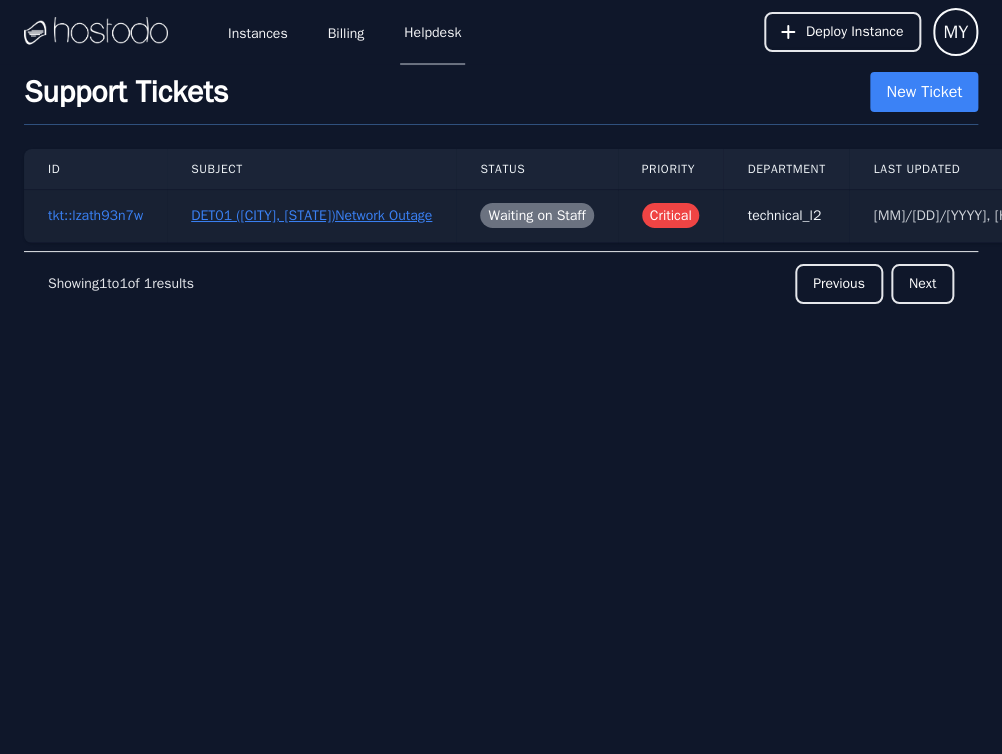 click on "DET01 ([CITY], [STATE])Network Outage" at bounding box center (311, 216) 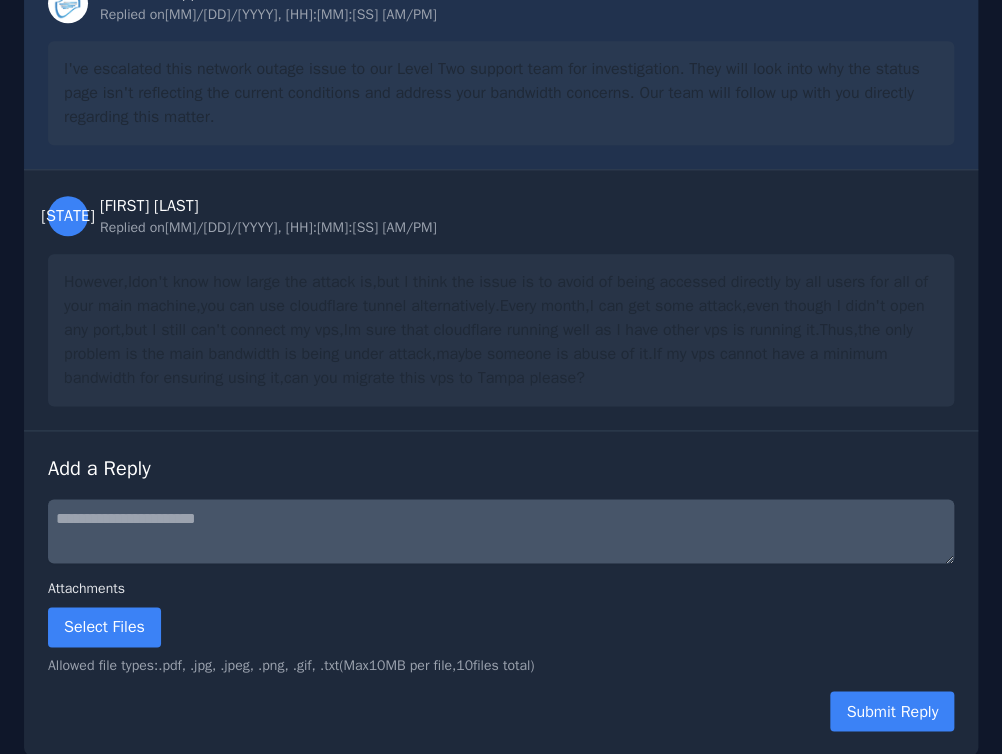 scroll, scrollTop: 0, scrollLeft: 0, axis: both 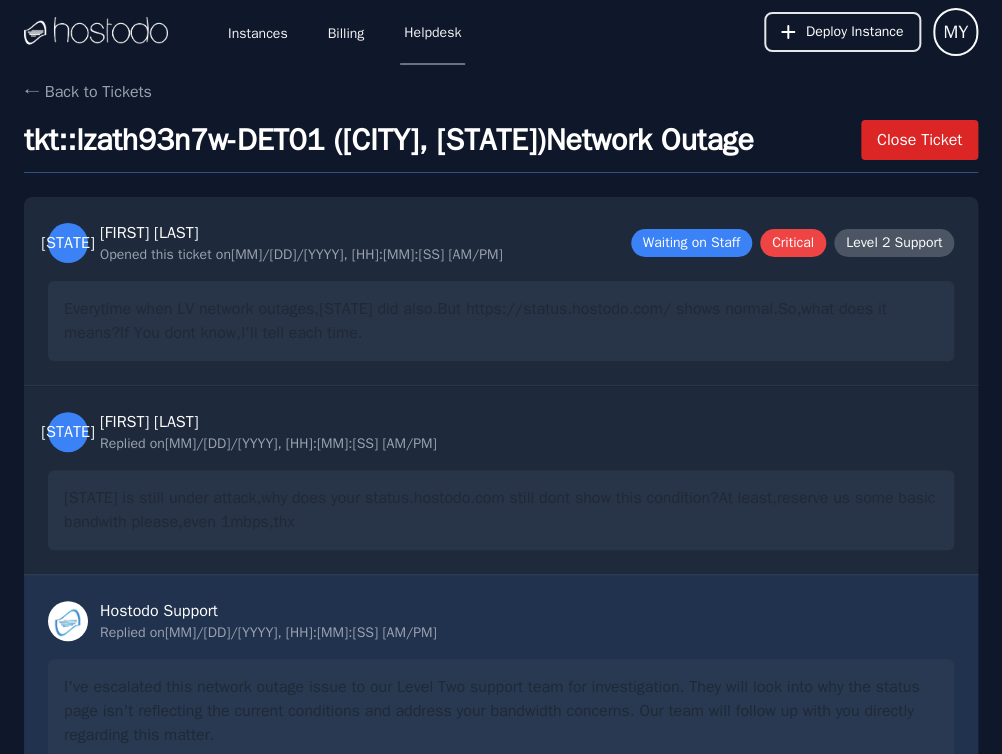 click on "Close Ticket" at bounding box center (919, 140) 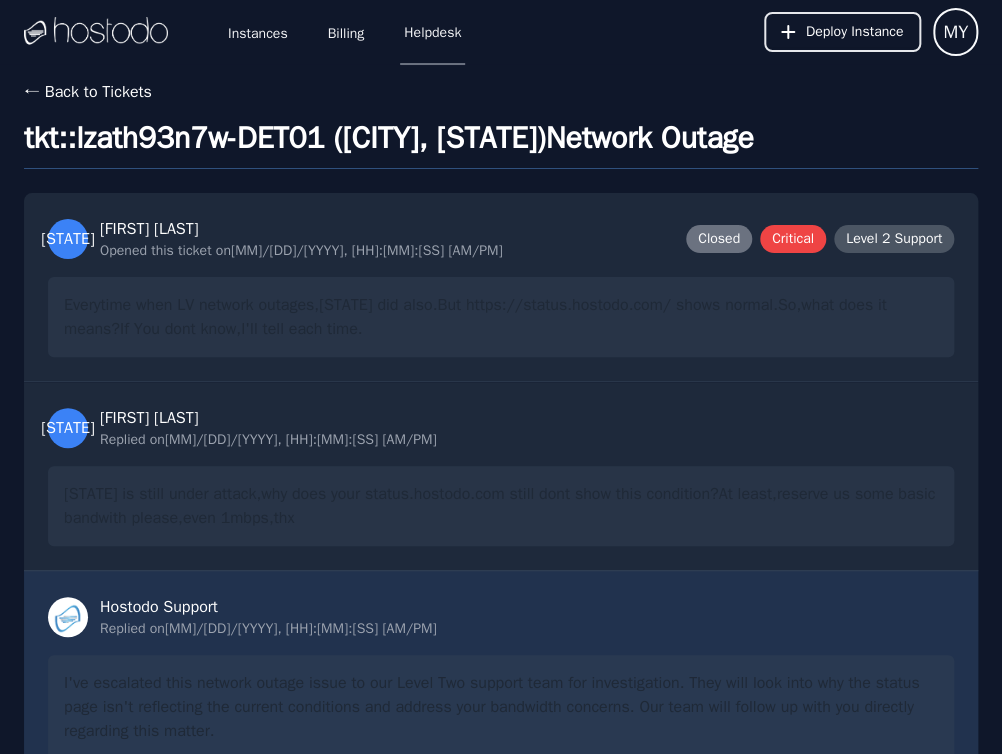 click on "← Back to Tickets" at bounding box center [88, 92] 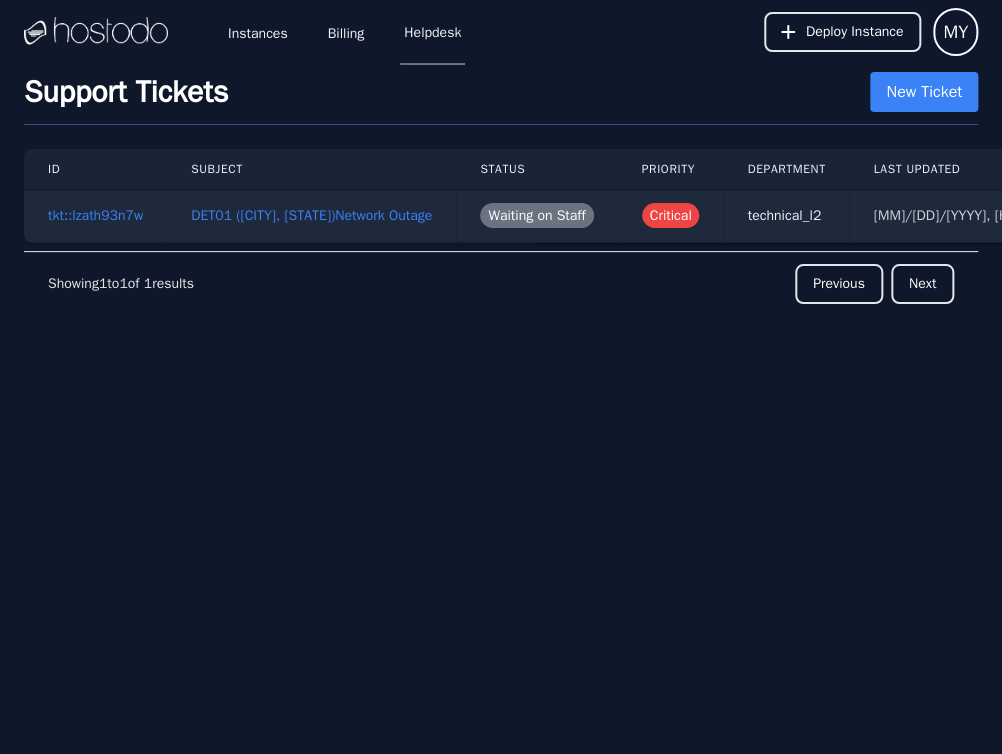 click on "Instances Billing Helpdesk Deploy Instance MY Instances SSH Keys Billing Helpdesk M Y superbd14@[EXAMPLE.COM] Sign out Settings Order Instance Support Tickets New Ticket ID Subject Status Priority Department Last Updated tkt::lzath93n7w DET01 ([CITY], [STATE])Network Outage Waiting on Staff Critical technical_l2 [MM]/[DD]/[YYYY], [HH]:[MM]:[SS] [AM/PM] Showing  1  to  1  of   1  results Previous Next" at bounding box center (501, 377) 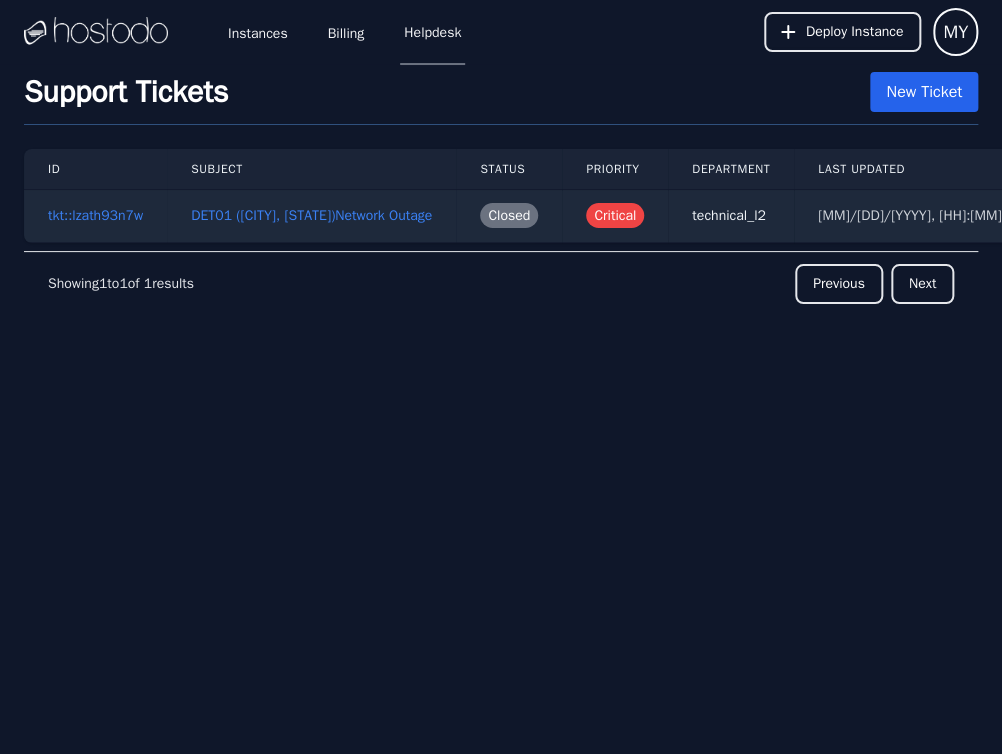 click on "New Ticket" at bounding box center (924, 92) 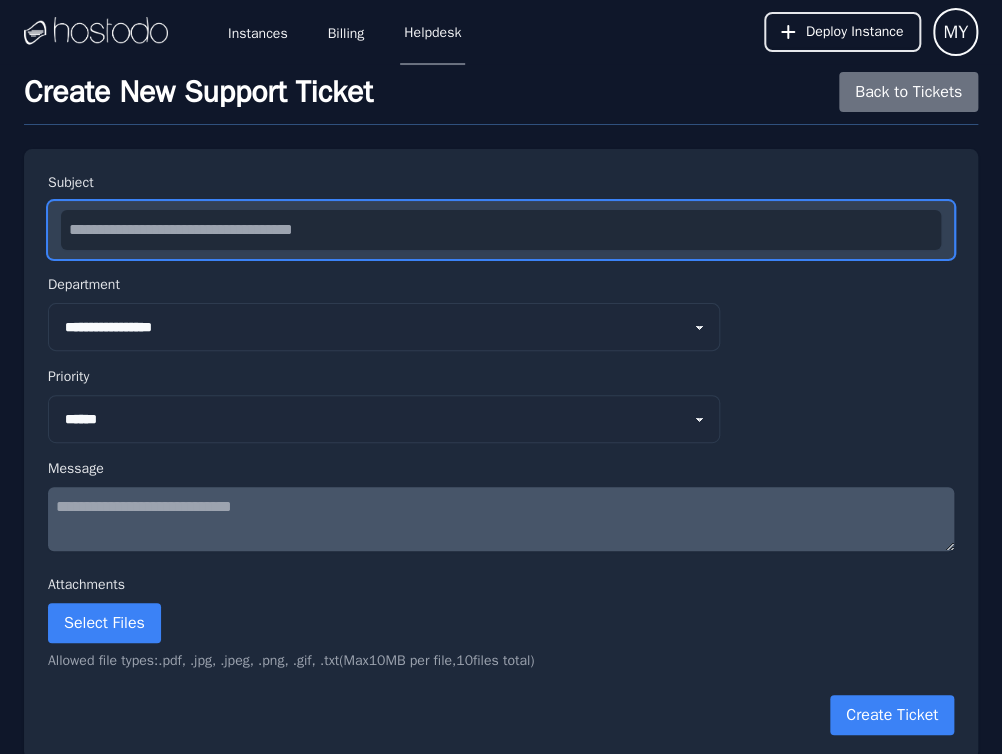 click at bounding box center (501, 230) 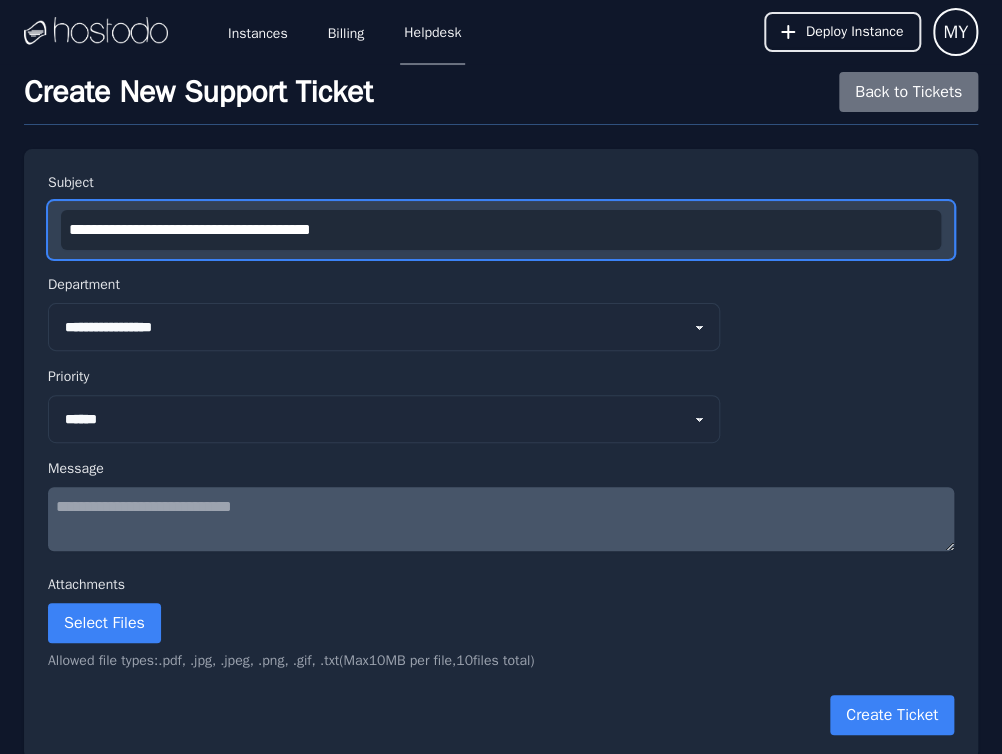 type on "**********" 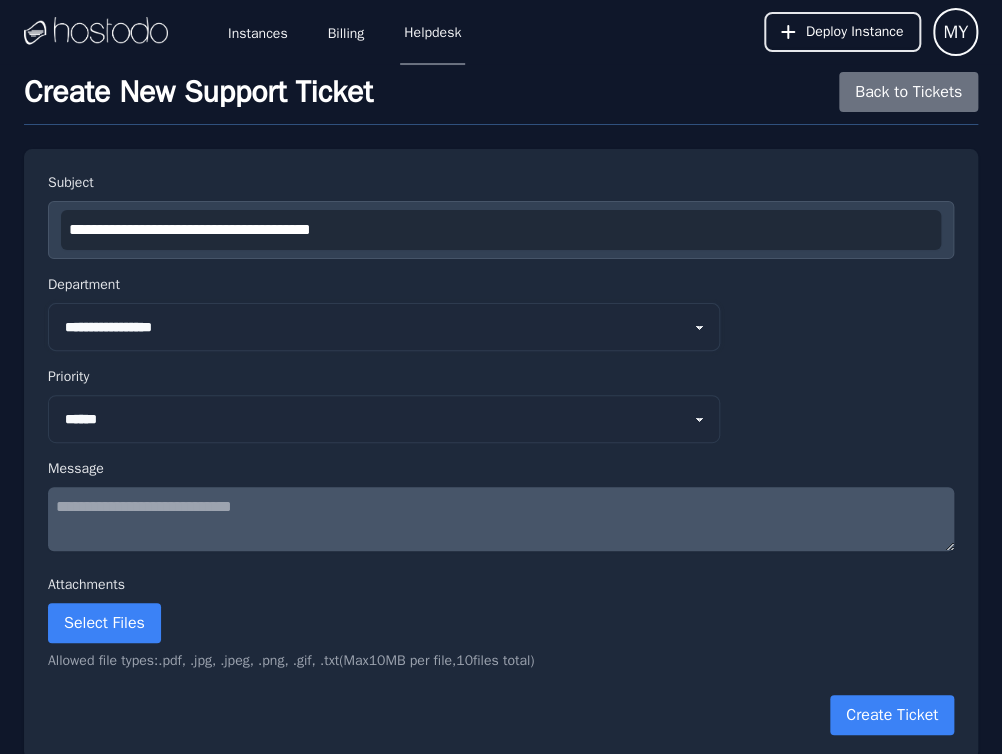 click on "**********" at bounding box center (384, 327) 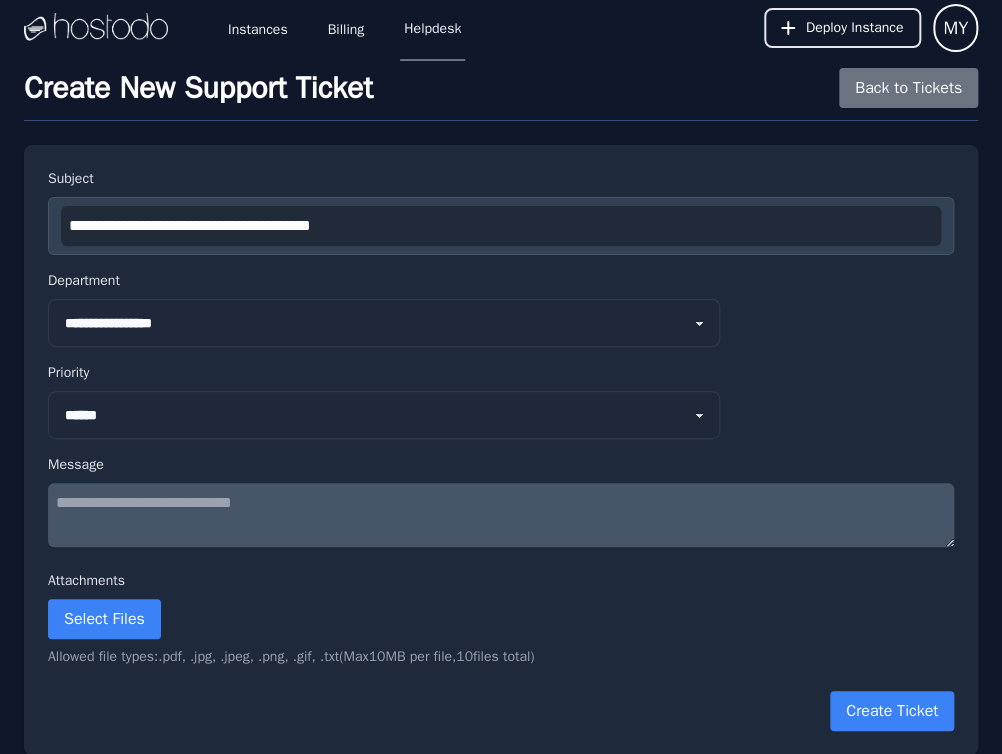 click on "*** ****** **** ********" at bounding box center (384, 415) 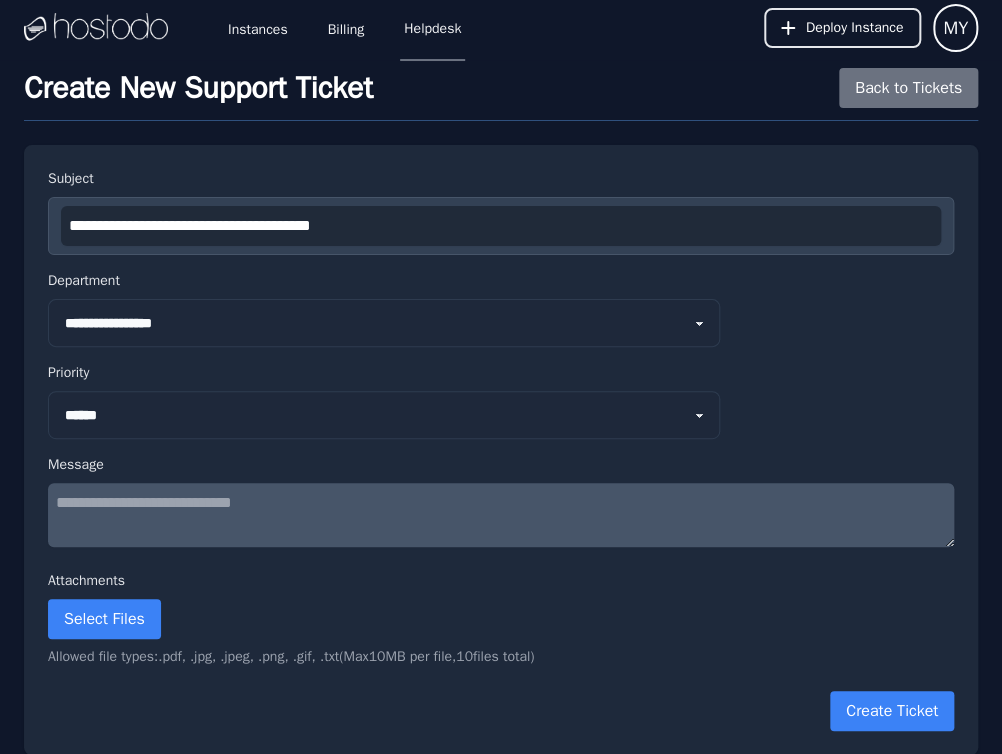 click on "Priority" at bounding box center (501, 373) 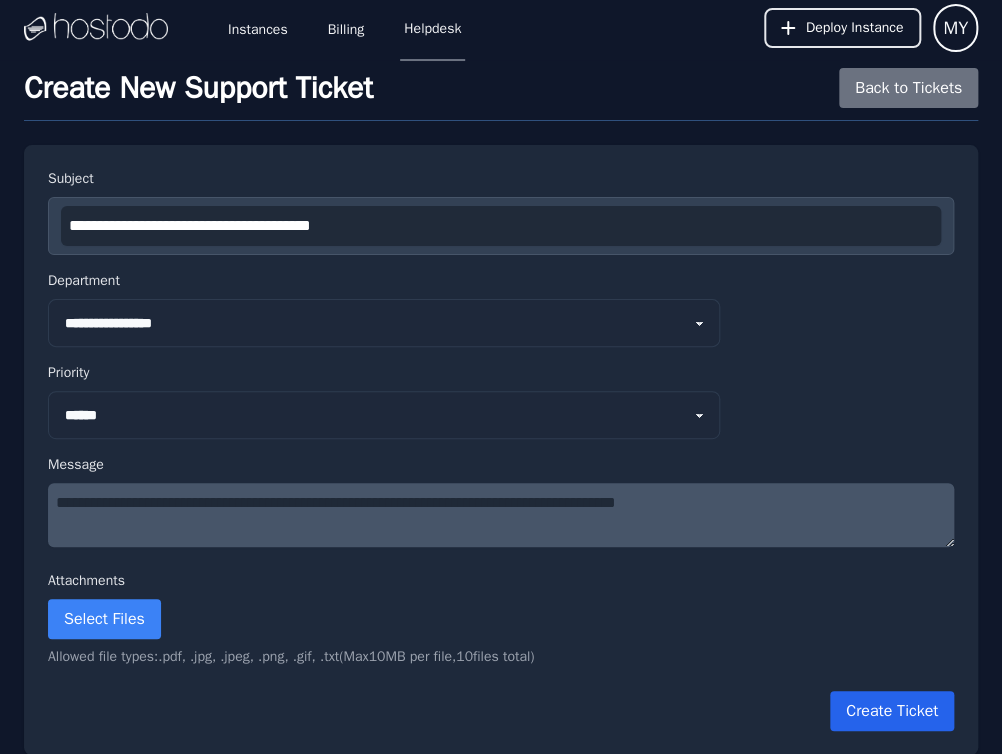 type on "**********" 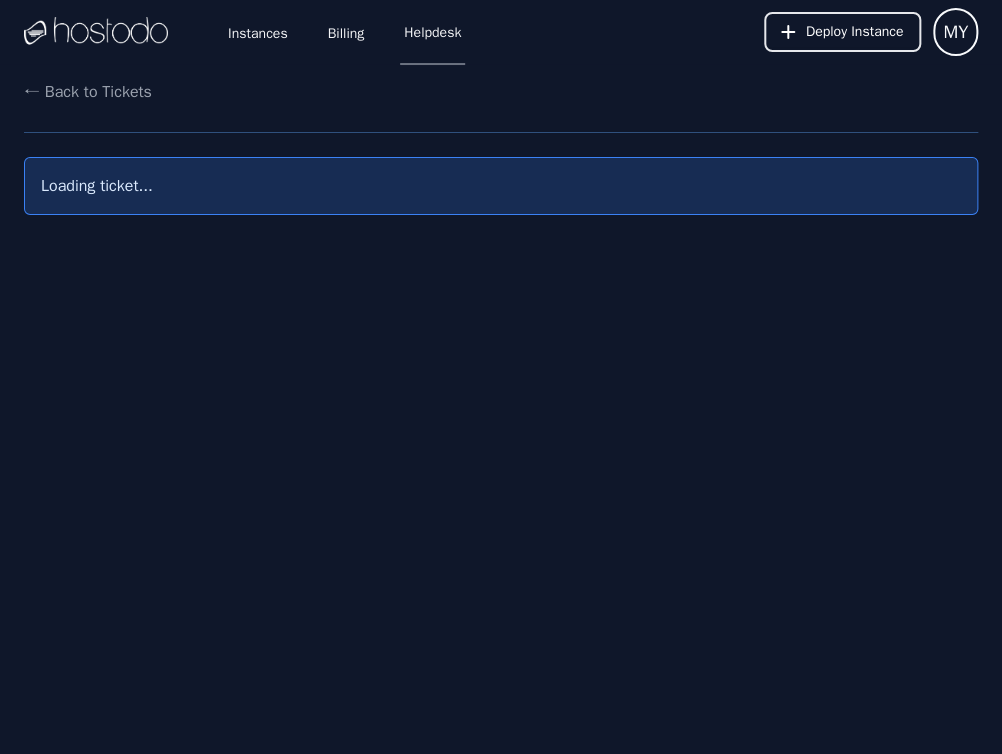 scroll, scrollTop: 0, scrollLeft: 0, axis: both 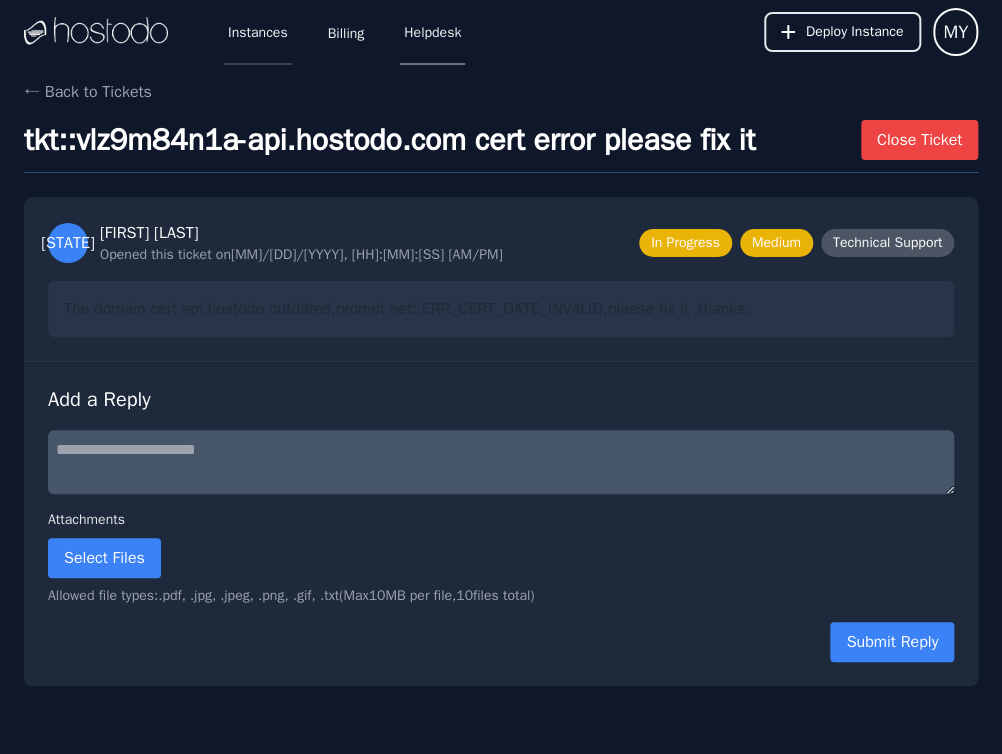 click on "Instances" at bounding box center [258, 32] 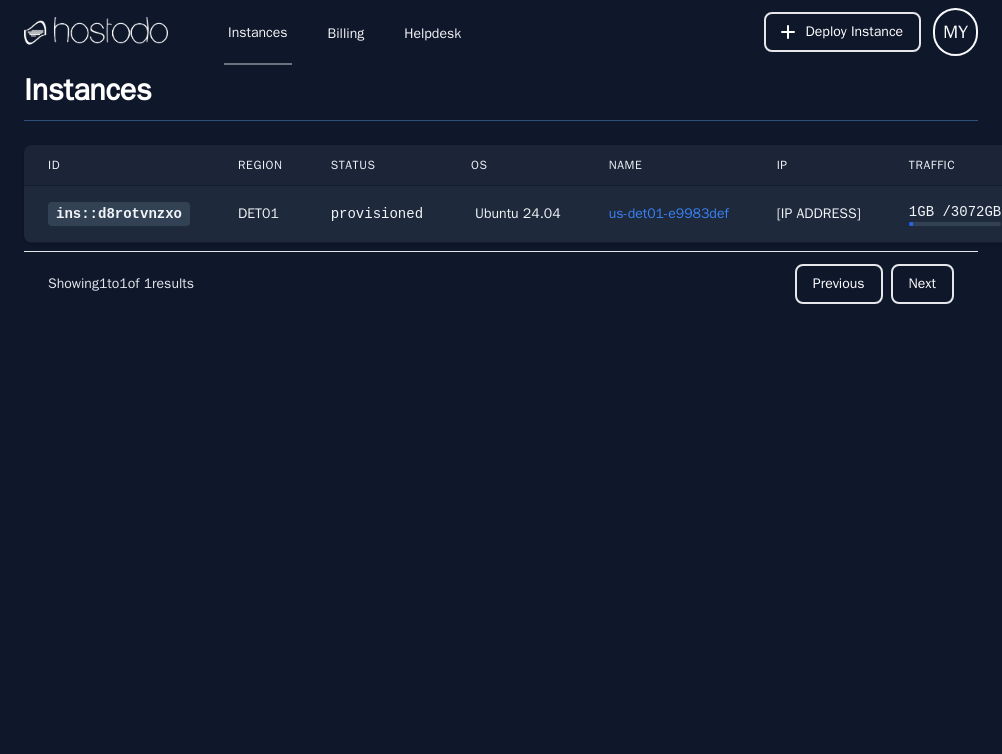 scroll, scrollTop: 0, scrollLeft: 0, axis: both 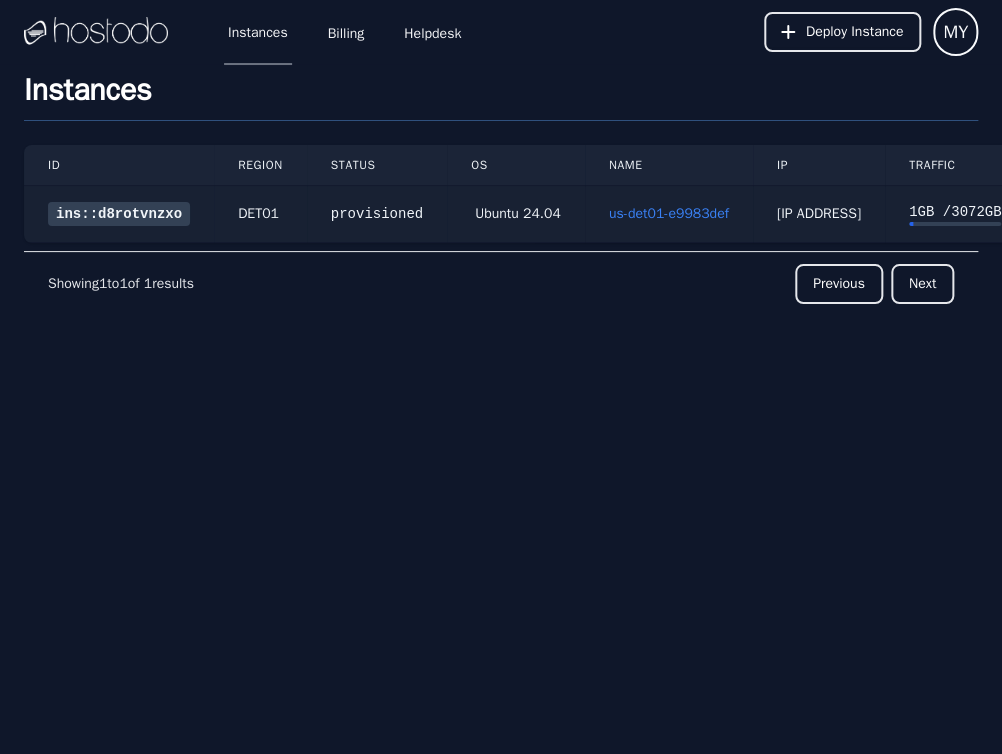 click on "ins::d8rotvnzxo" at bounding box center [119, 214] 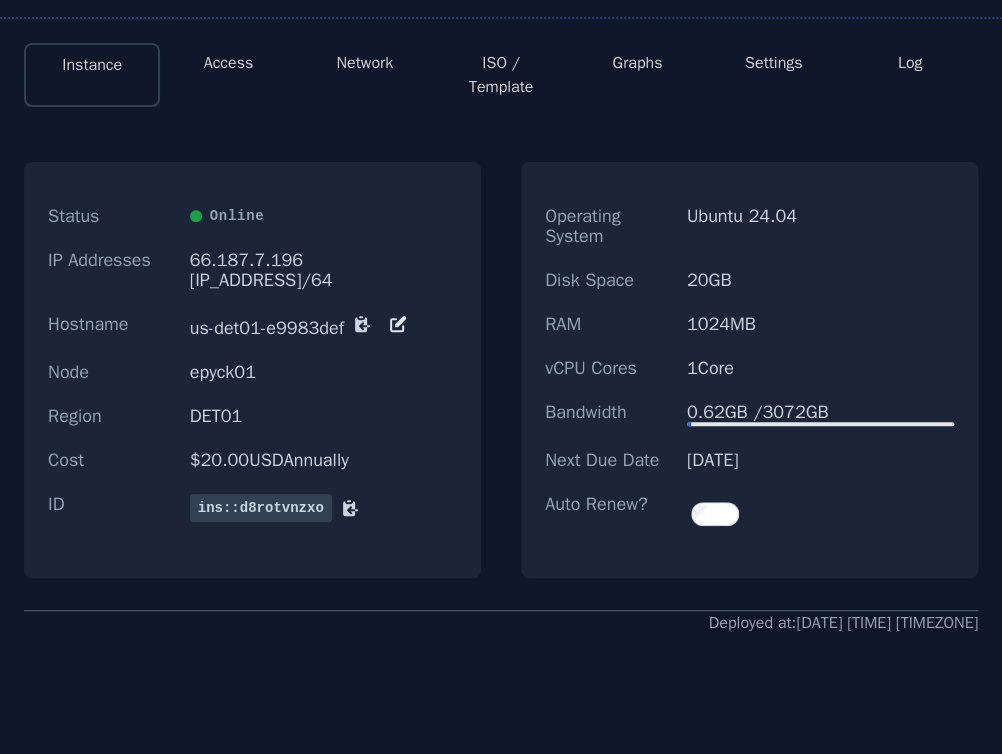 scroll, scrollTop: 0, scrollLeft: 0, axis: both 